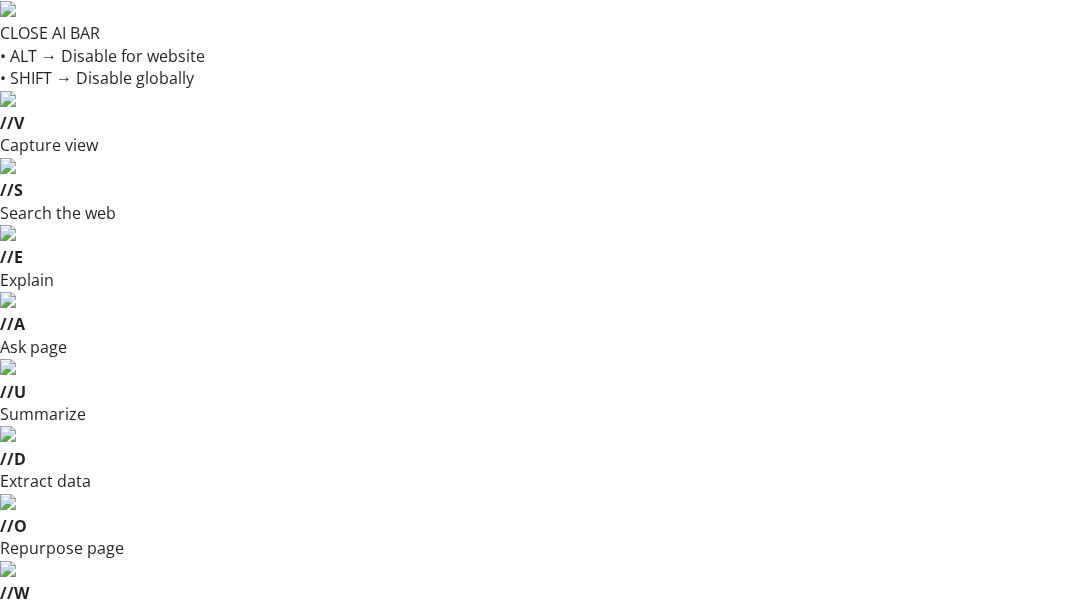 scroll, scrollTop: 291, scrollLeft: 0, axis: vertical 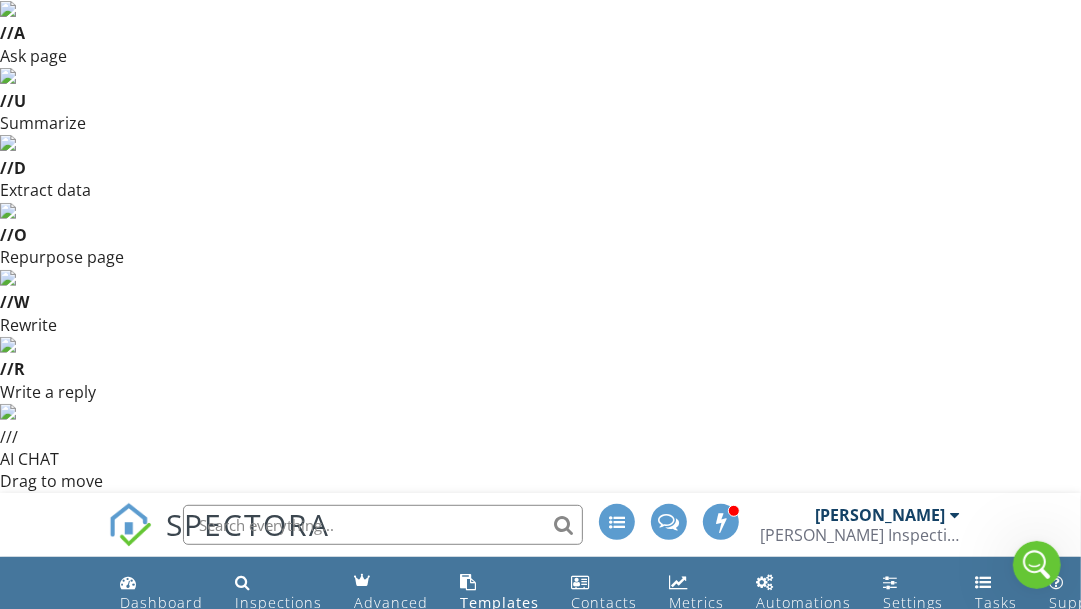 click 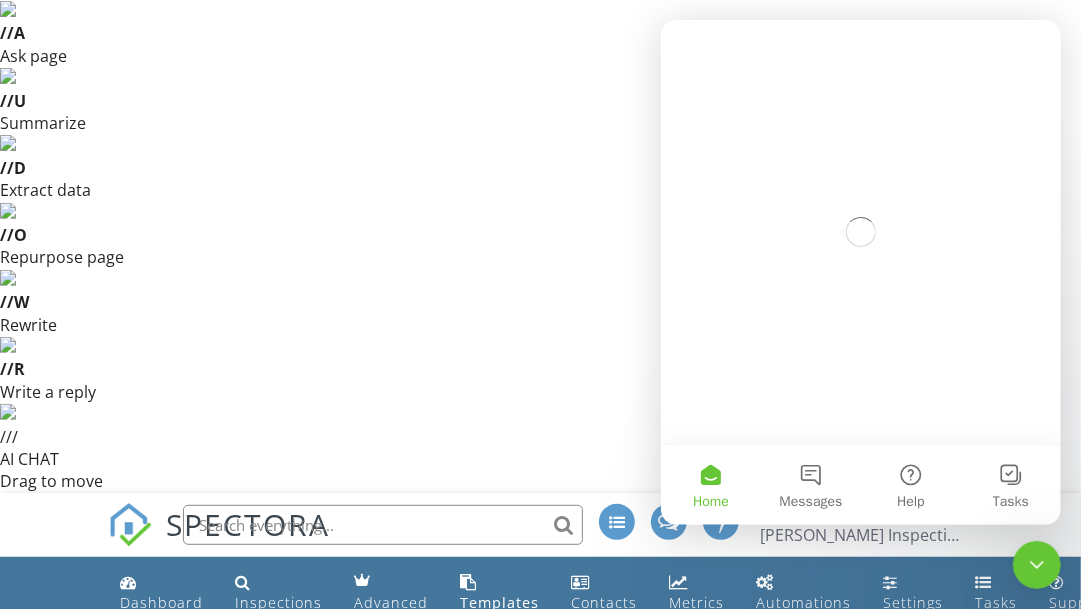 scroll, scrollTop: 0, scrollLeft: 0, axis: both 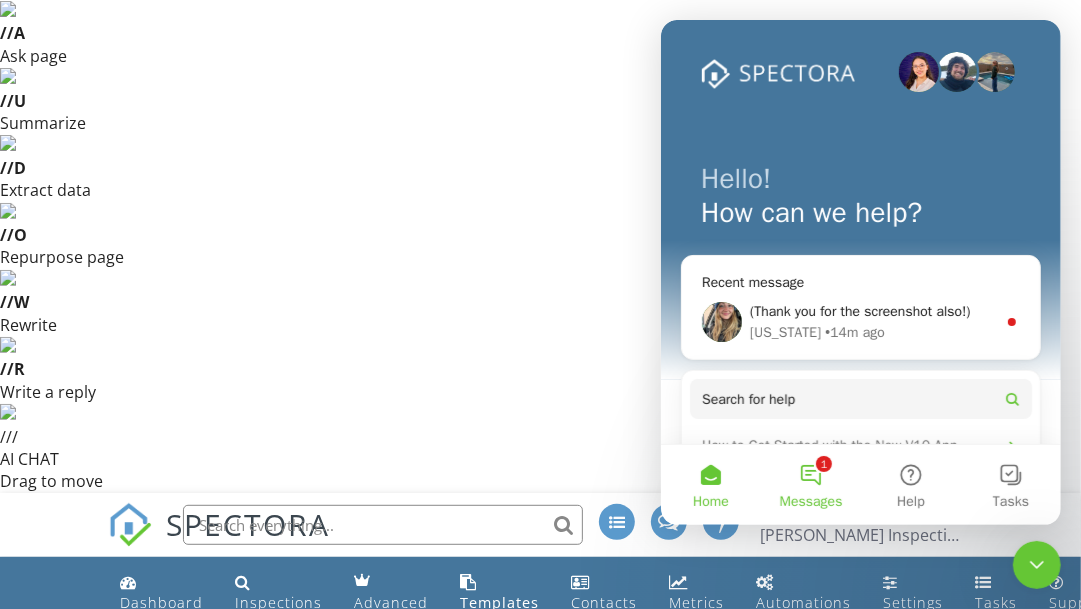 click on "1 Messages" at bounding box center [810, 485] 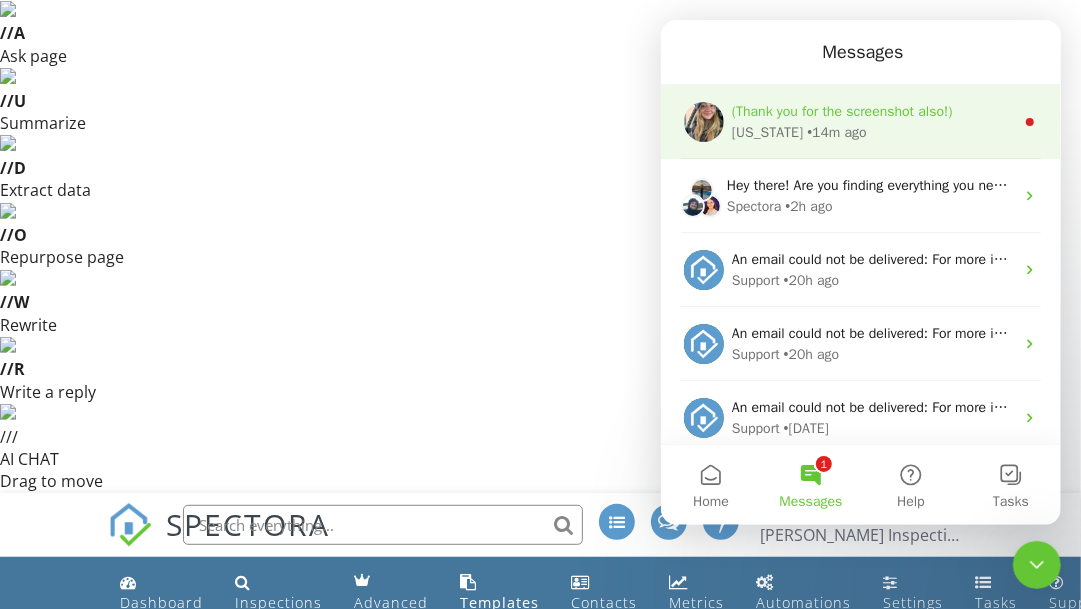 click on "•  14m ago" at bounding box center (835, 132) 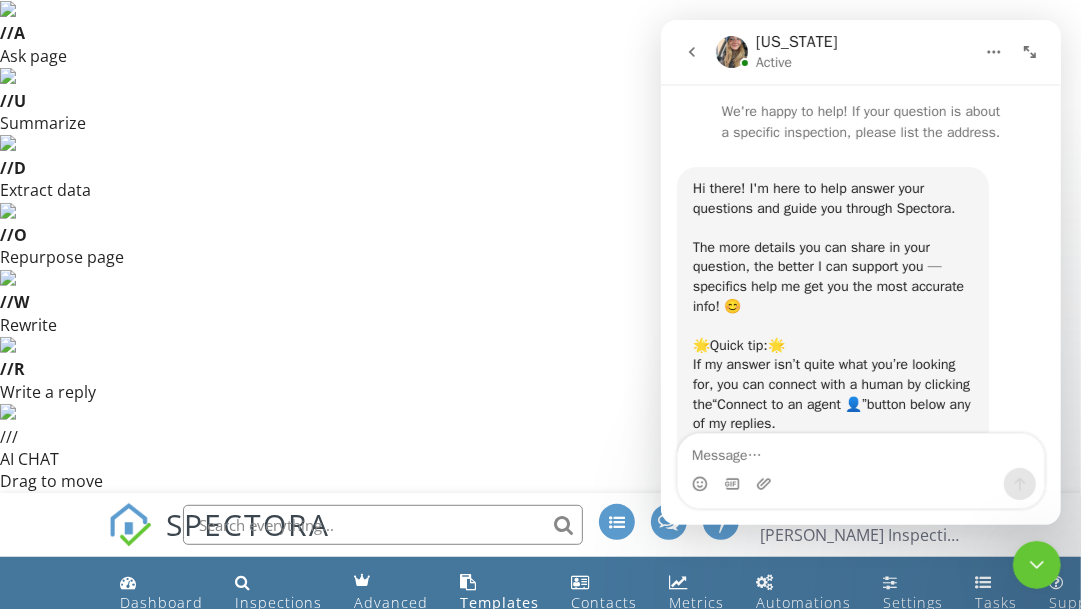 scroll, scrollTop: 3, scrollLeft: 0, axis: vertical 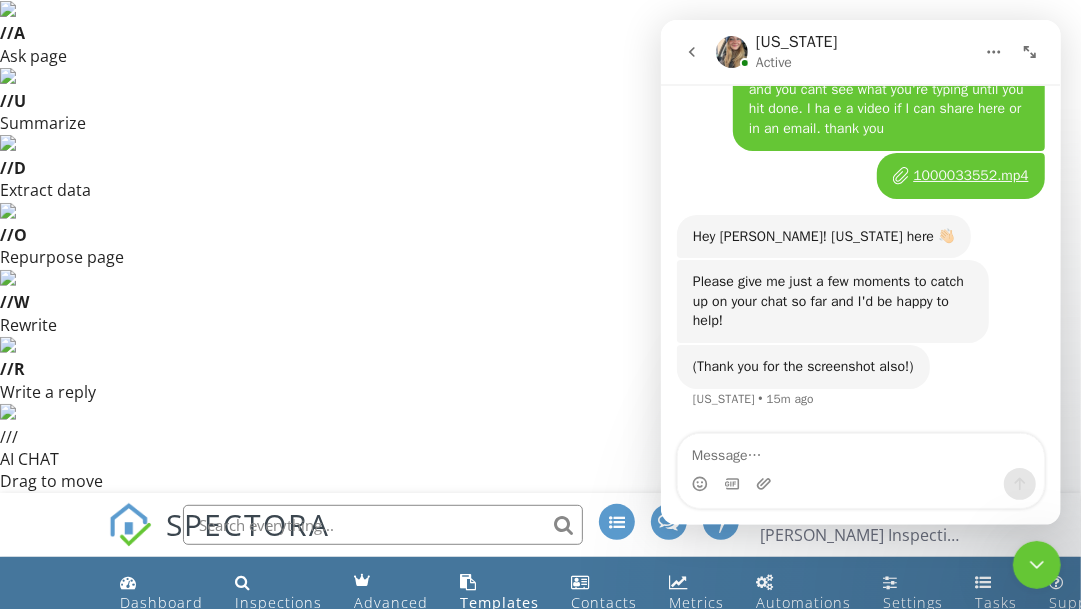 click on "Please give me just a few moments to catch up on your chat so far and I'd be happy to help!" at bounding box center [832, 301] 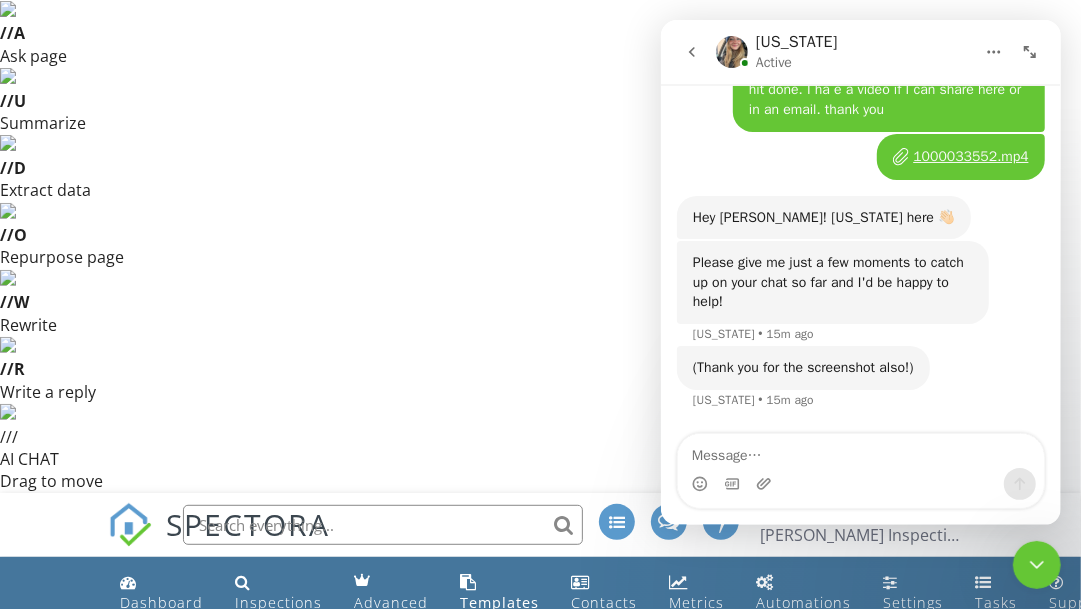 scroll, scrollTop: 2178, scrollLeft: 0, axis: vertical 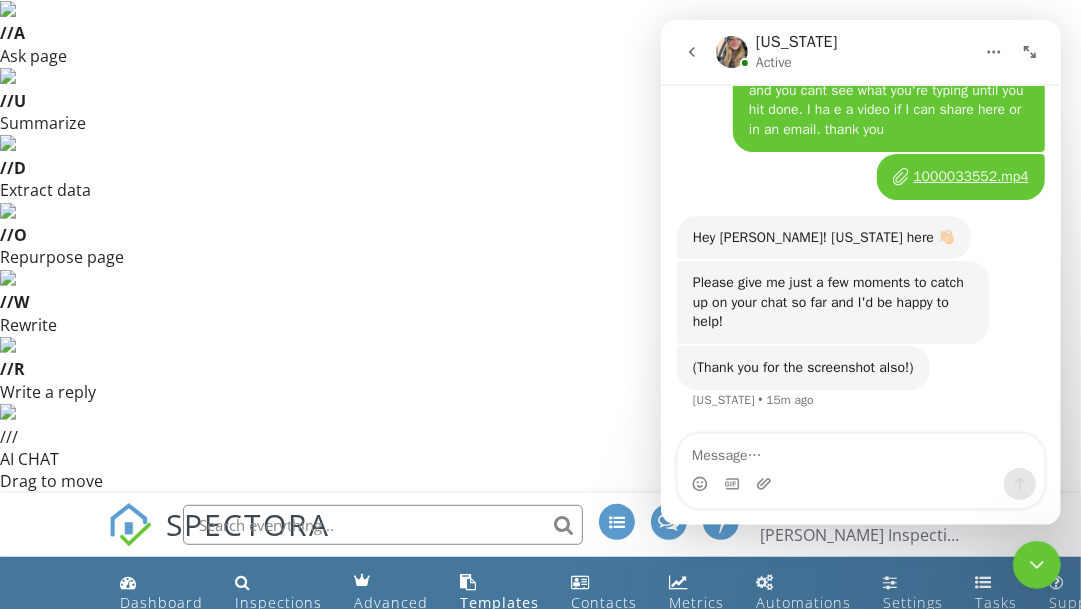 click at bounding box center [860, 484] 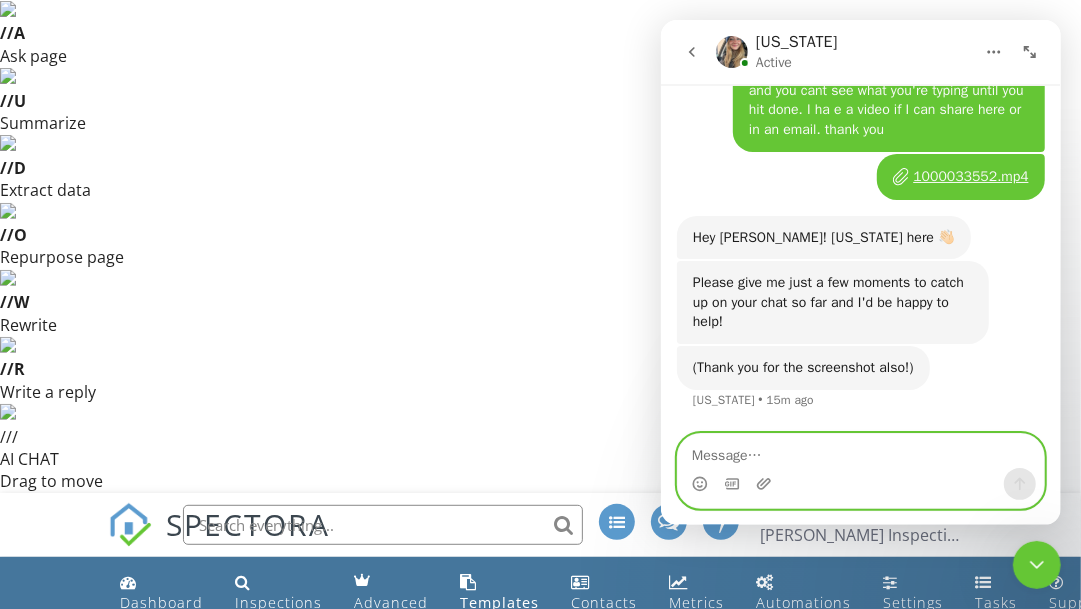 click at bounding box center (860, 451) 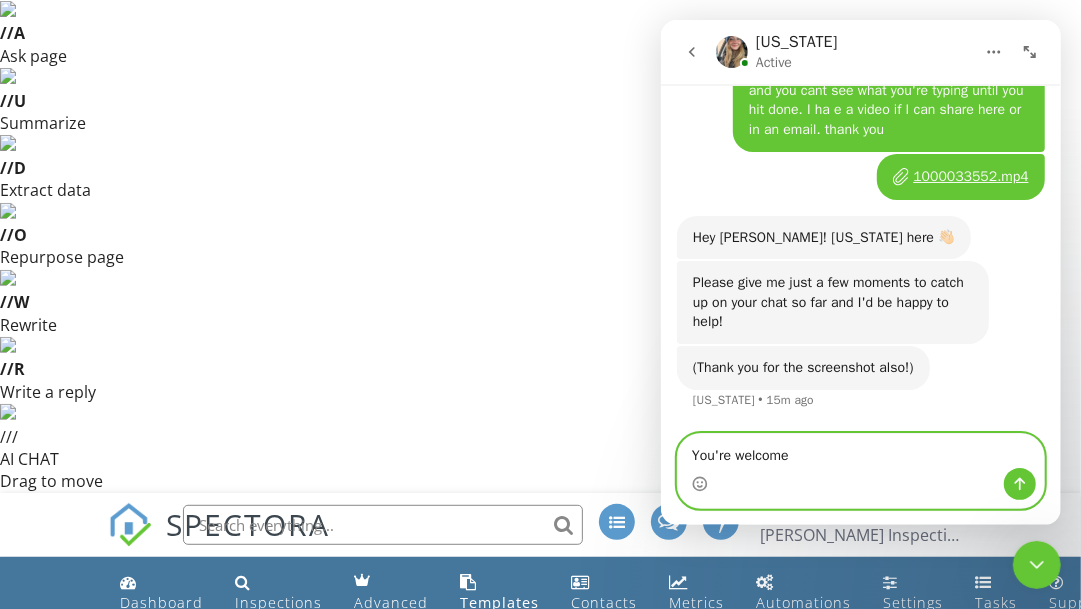 type on "You're welcome." 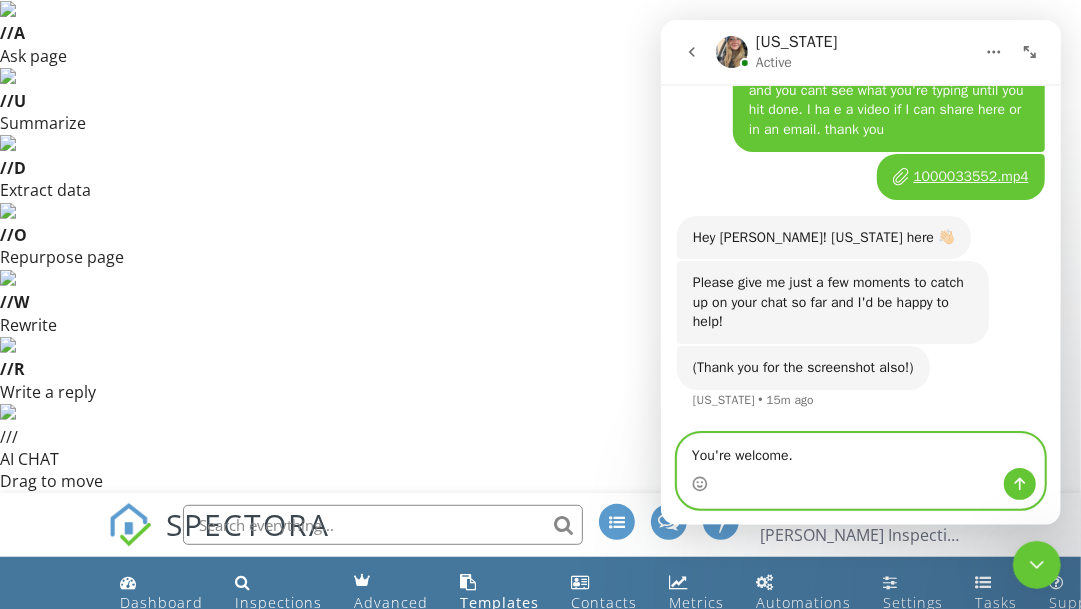 type 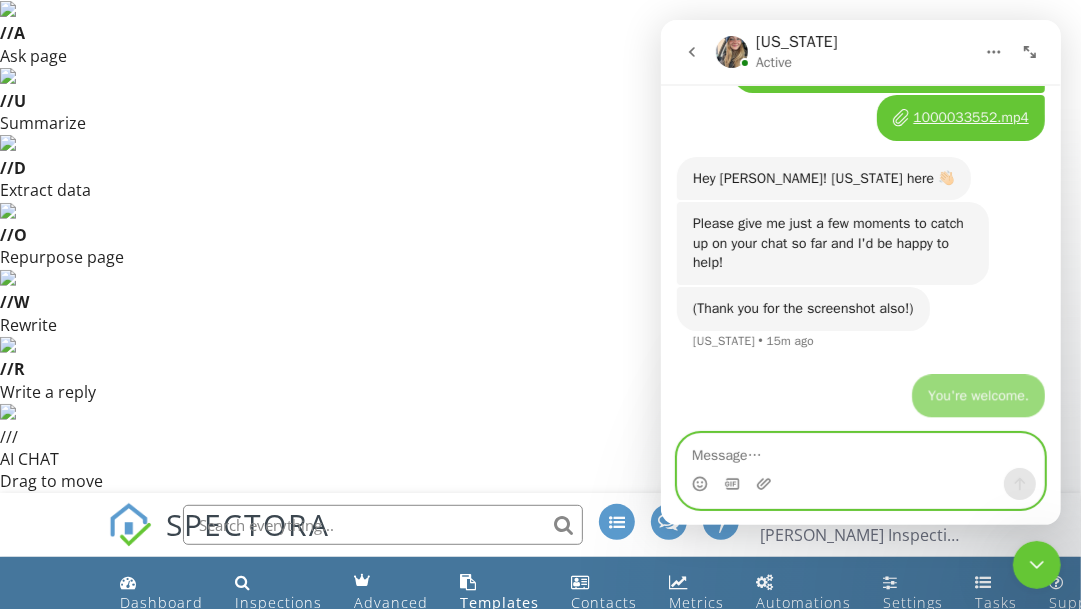 scroll, scrollTop: 2218, scrollLeft: 0, axis: vertical 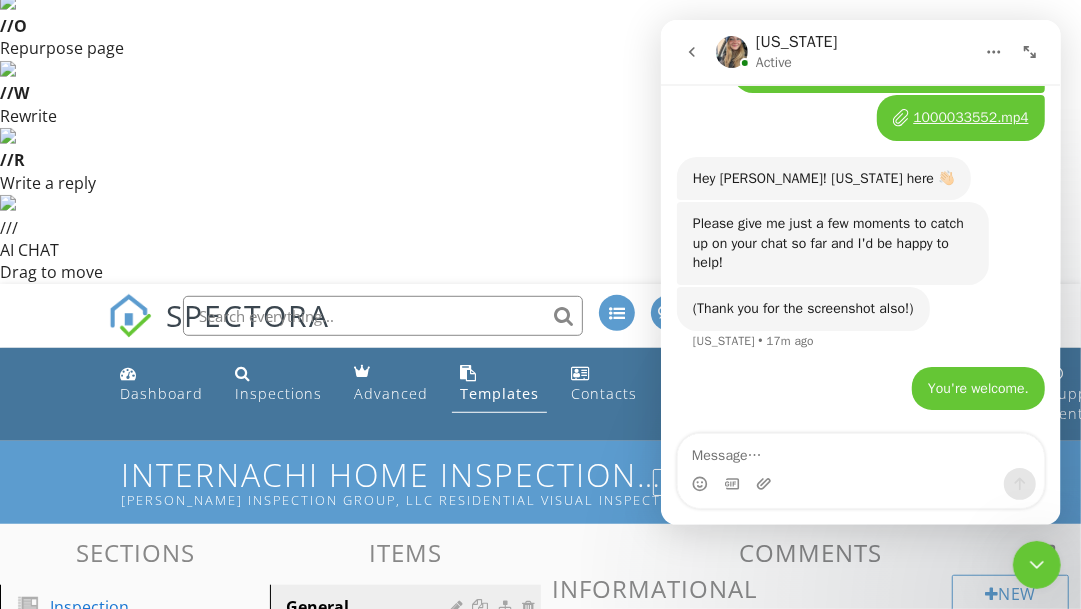 click 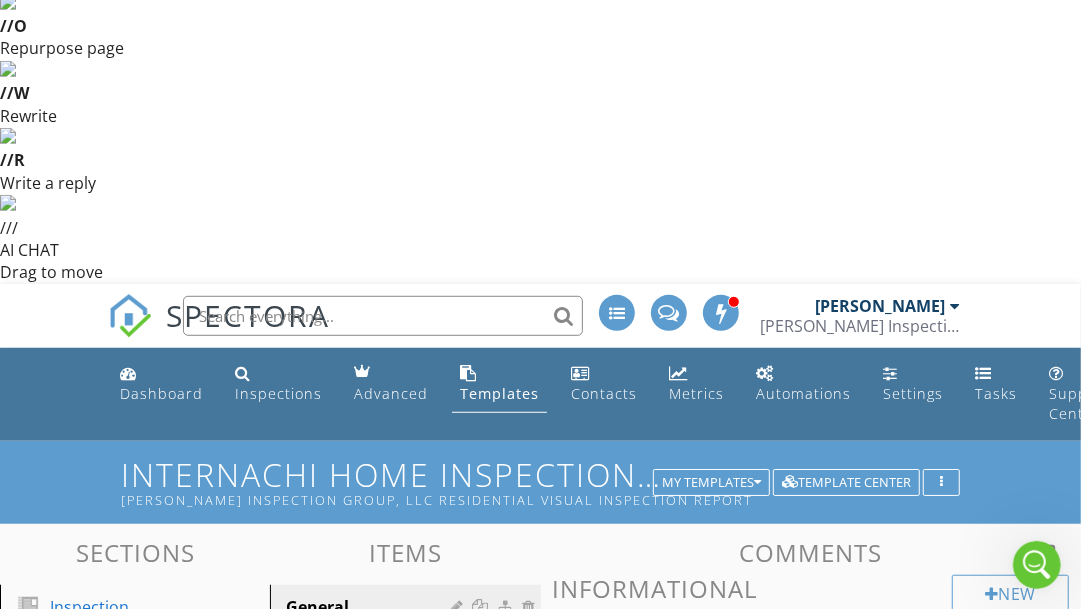 scroll, scrollTop: 0, scrollLeft: 0, axis: both 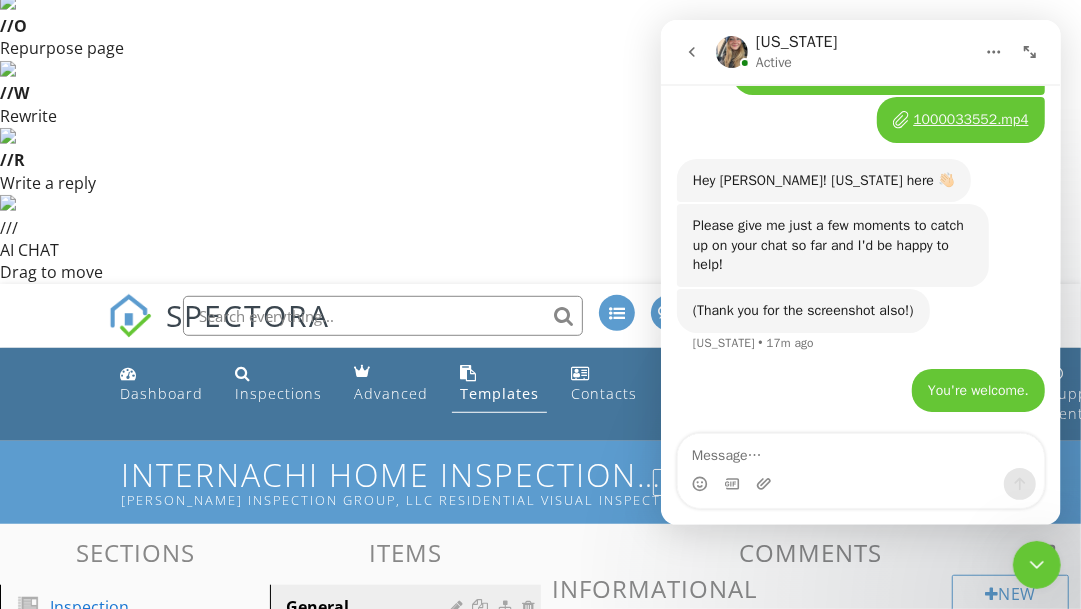 click at bounding box center (691, 52) 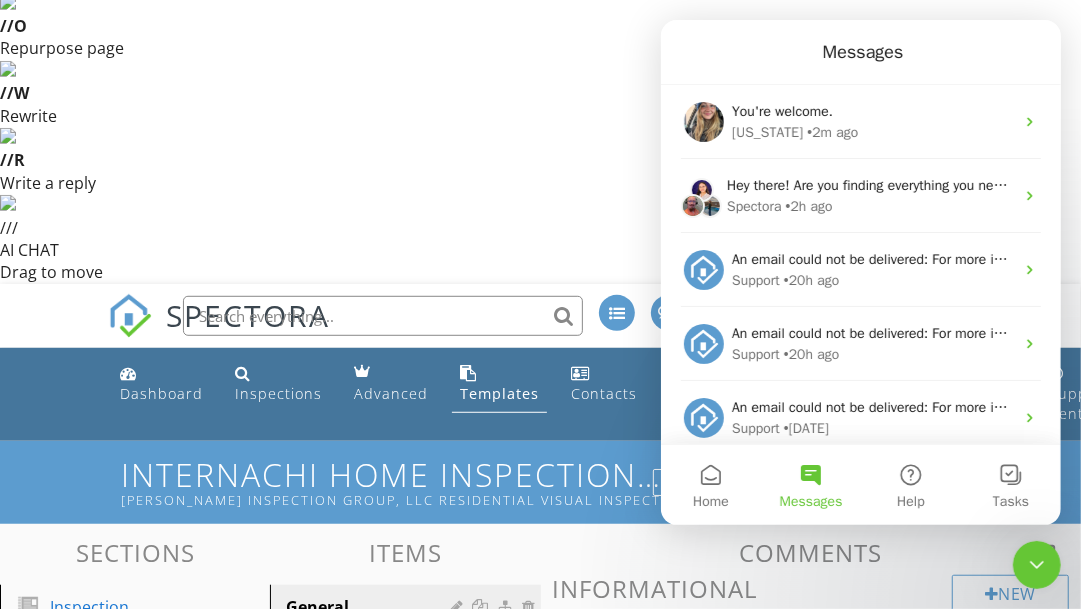 scroll, scrollTop: 0, scrollLeft: 0, axis: both 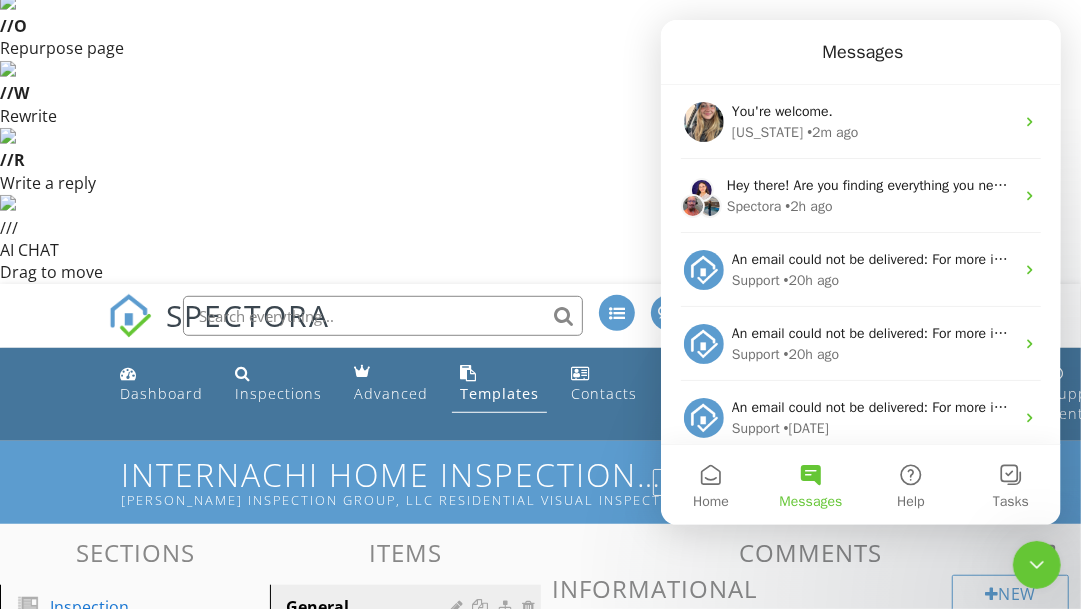 click 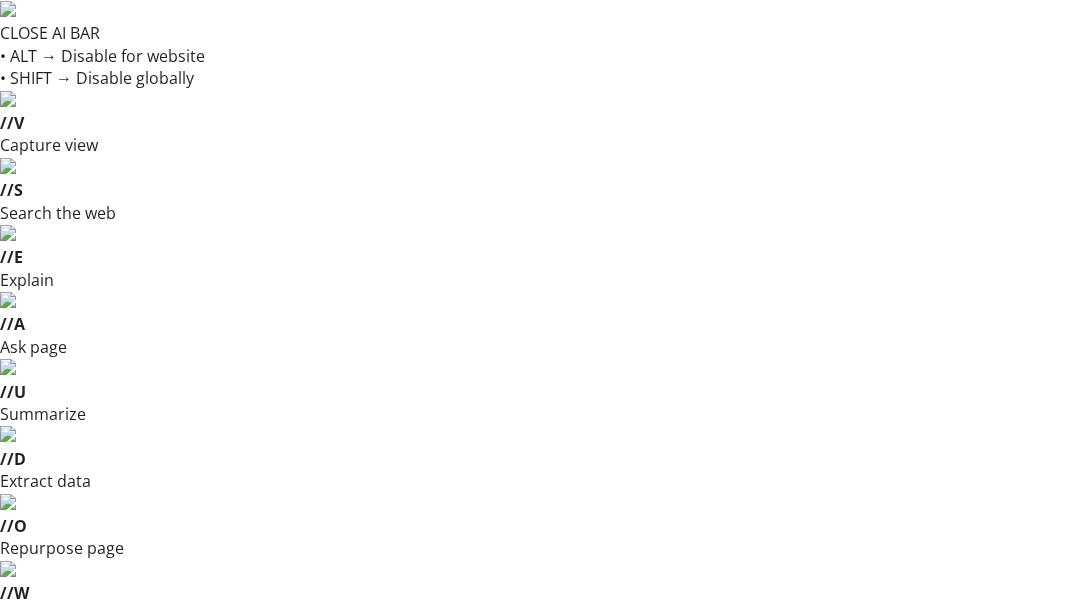scroll, scrollTop: 522, scrollLeft: 0, axis: vertical 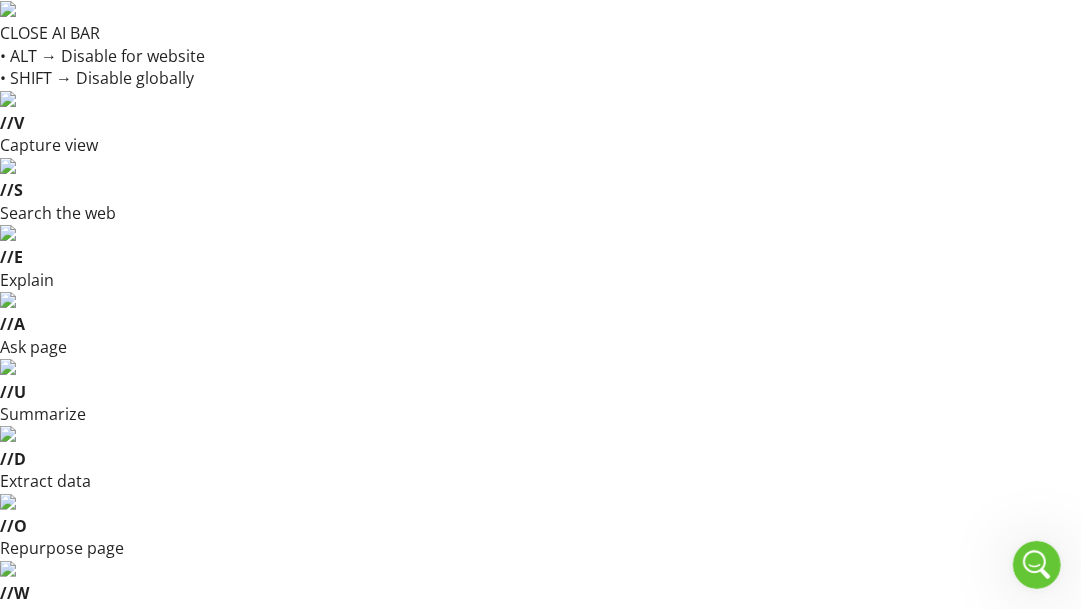 click on "Dashboard" at bounding box center (161, 893) 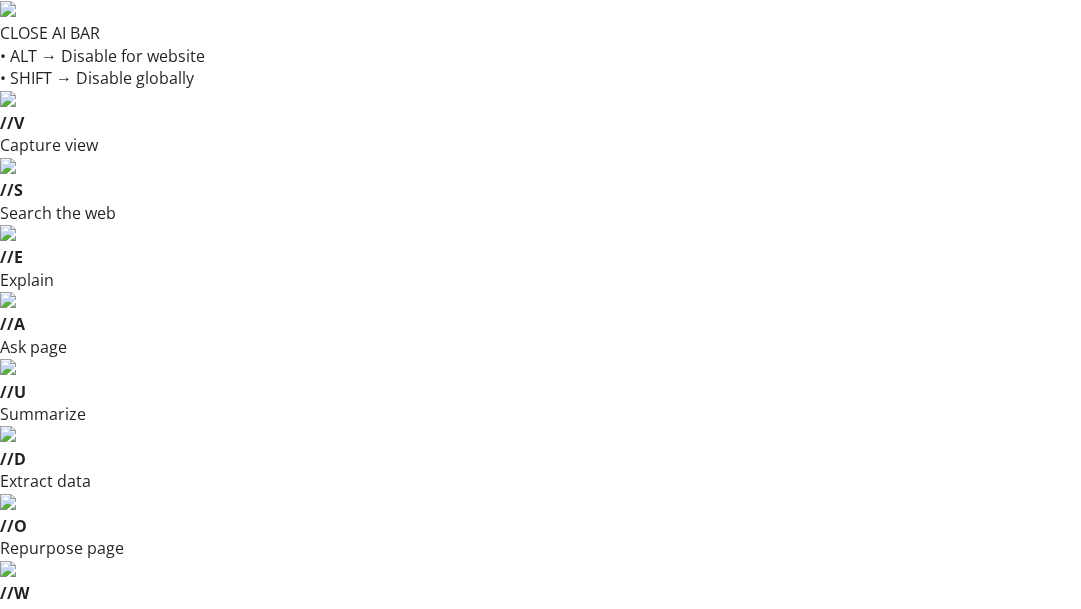 scroll, scrollTop: 0, scrollLeft: 0, axis: both 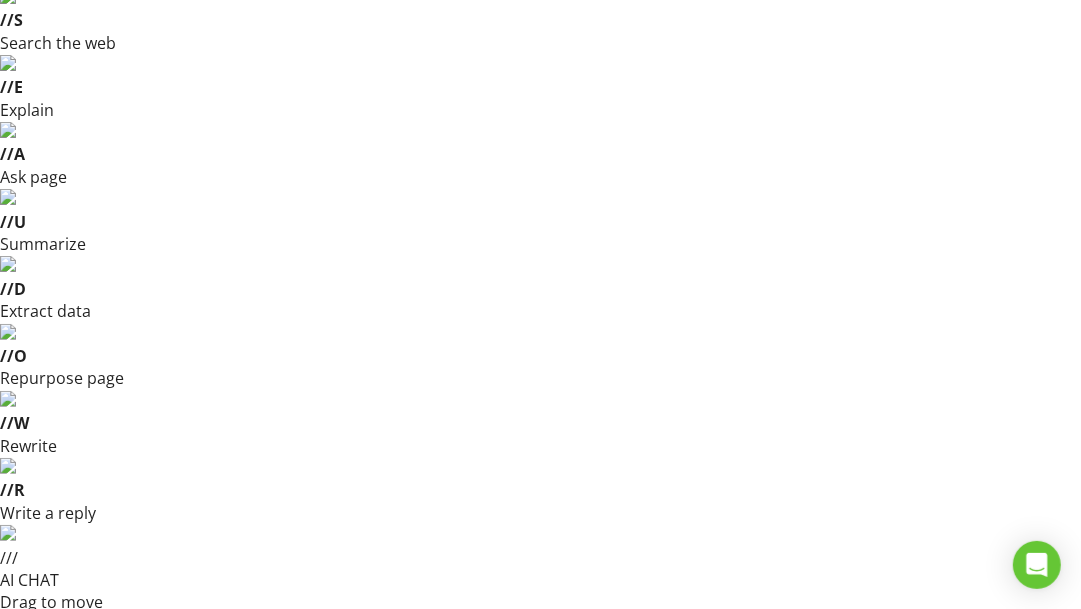 click on "10709 E 122nd St N, Collinsville, OK 74021" at bounding box center (142, 1066) 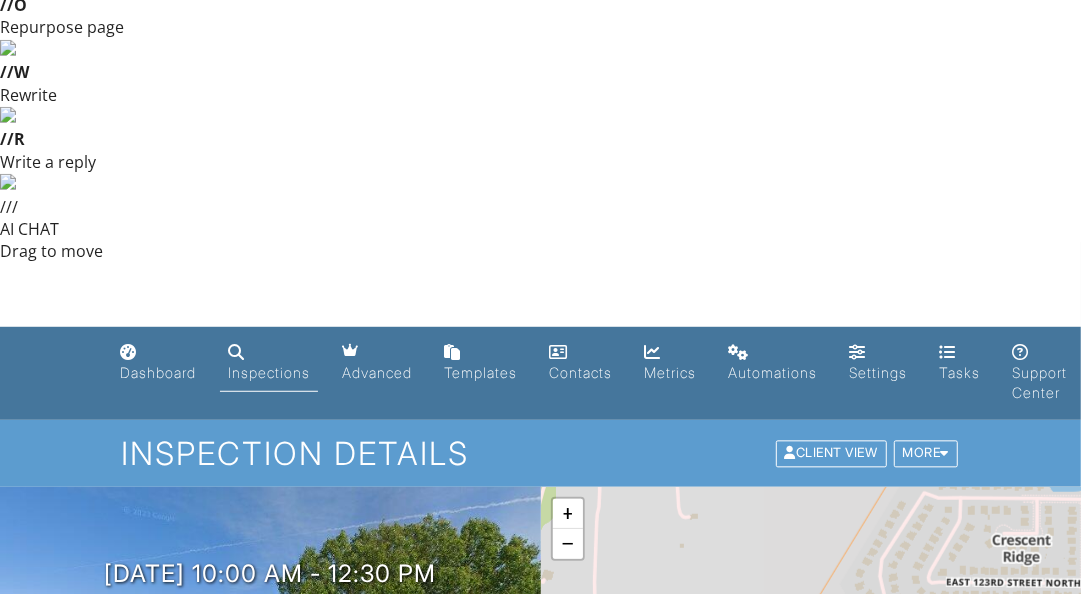 scroll, scrollTop: 531, scrollLeft: 0, axis: vertical 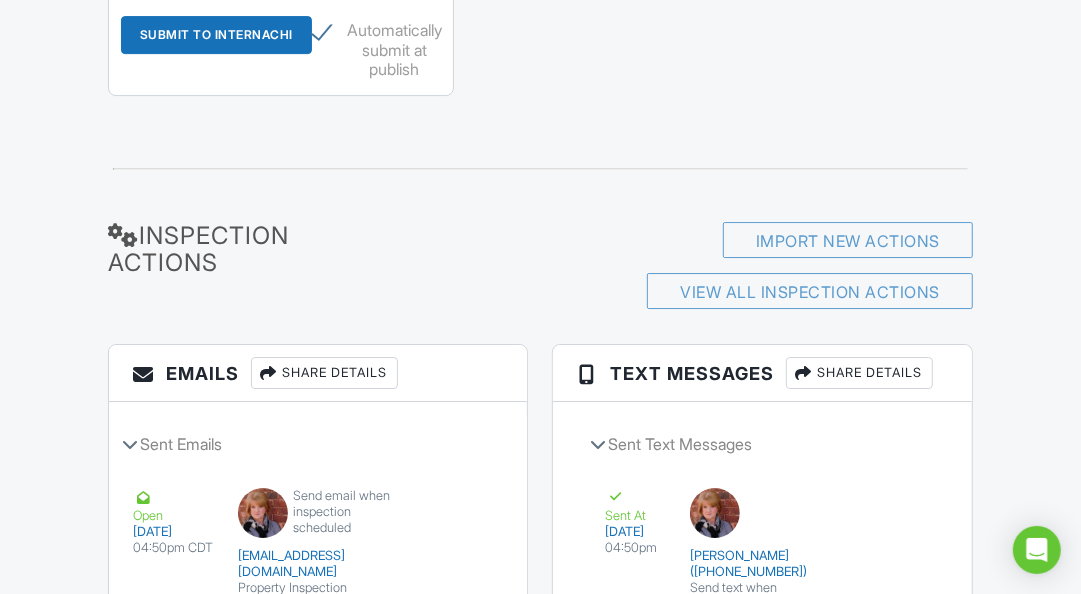 click on "Scheduled Text Messages" at bounding box center (762, 1260) 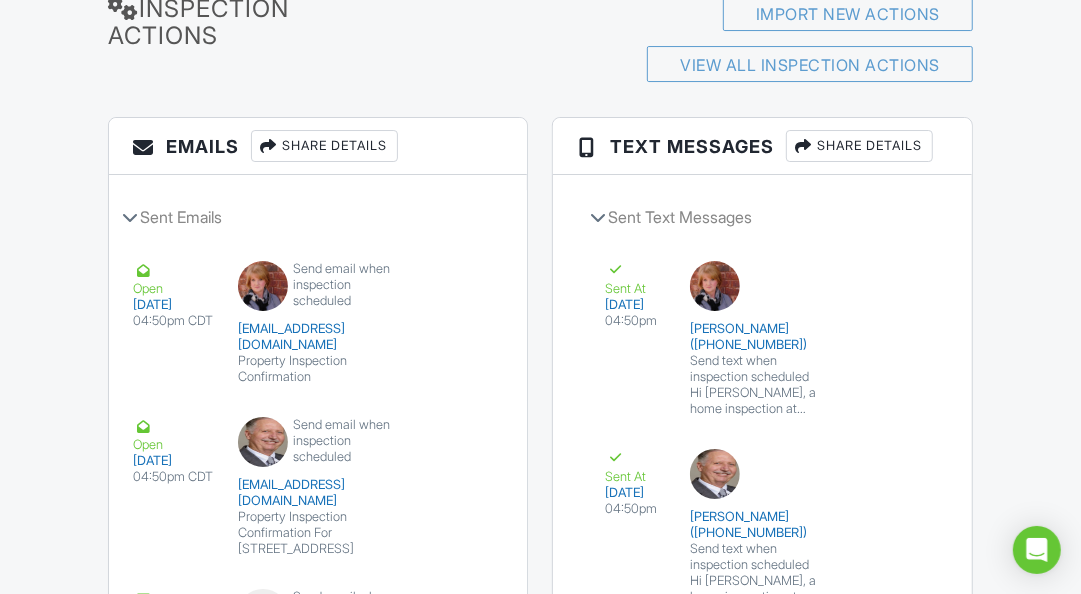 scroll, scrollTop: 3638, scrollLeft: 0, axis: vertical 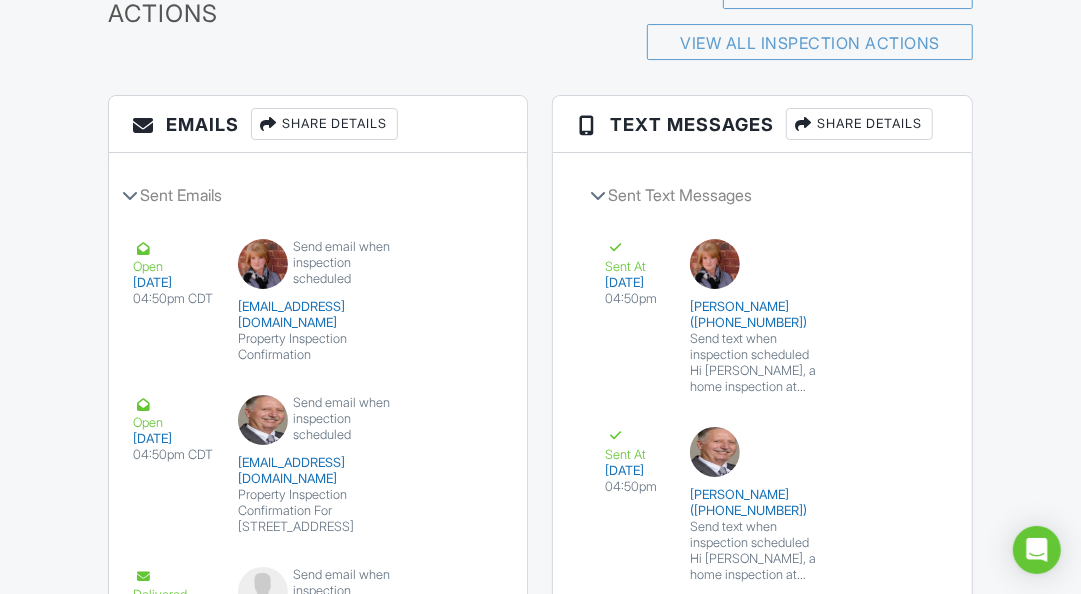 click on "Waiting for Event" at bounding box center [762, 1306] 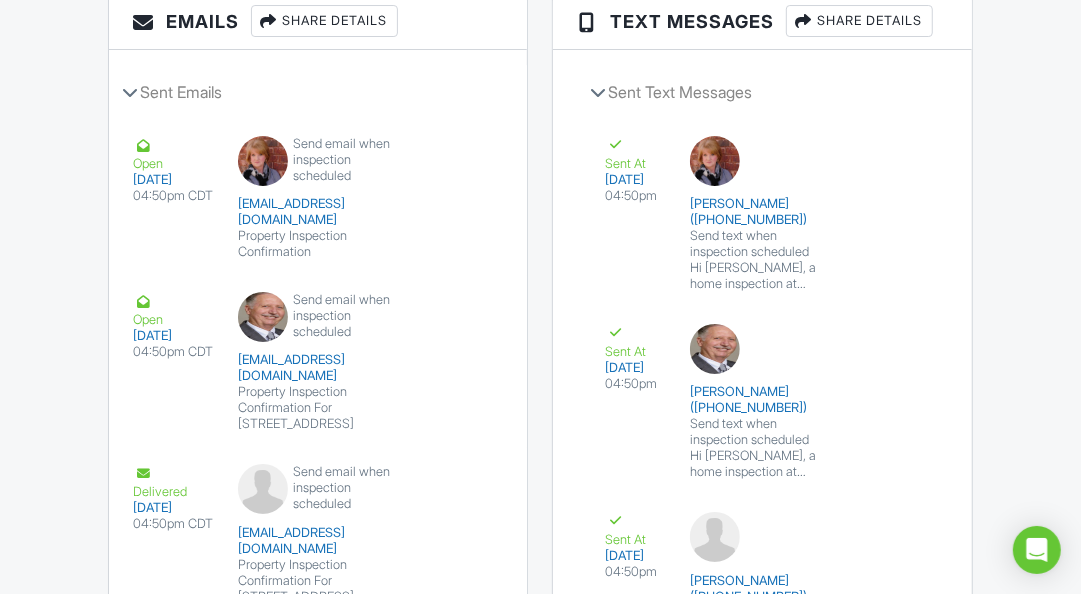scroll, scrollTop: 3736, scrollLeft: 0, axis: vertical 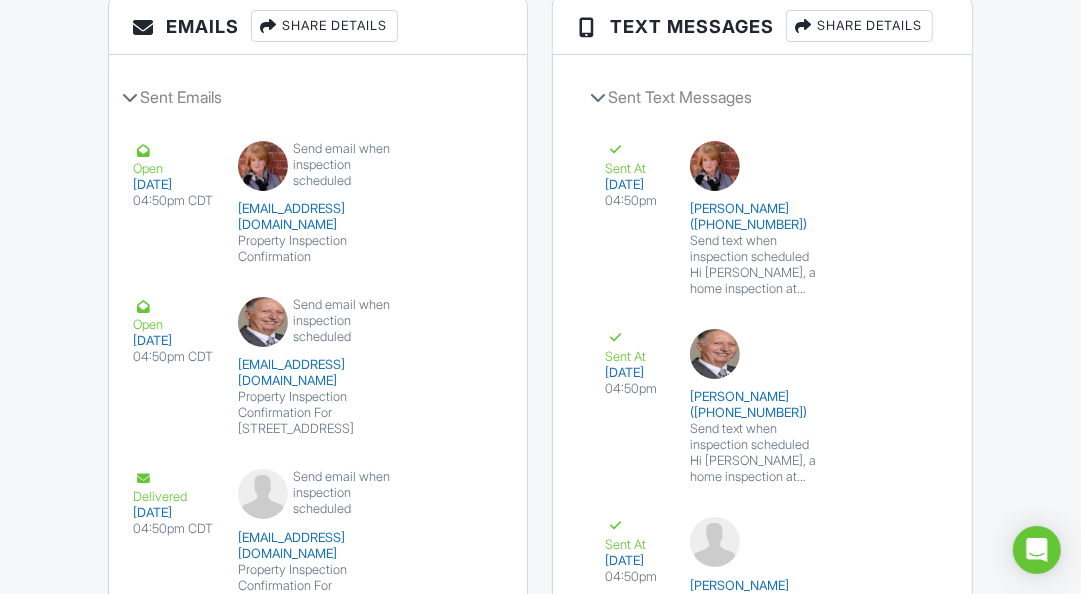 click at bounding box center (598, 1208) 